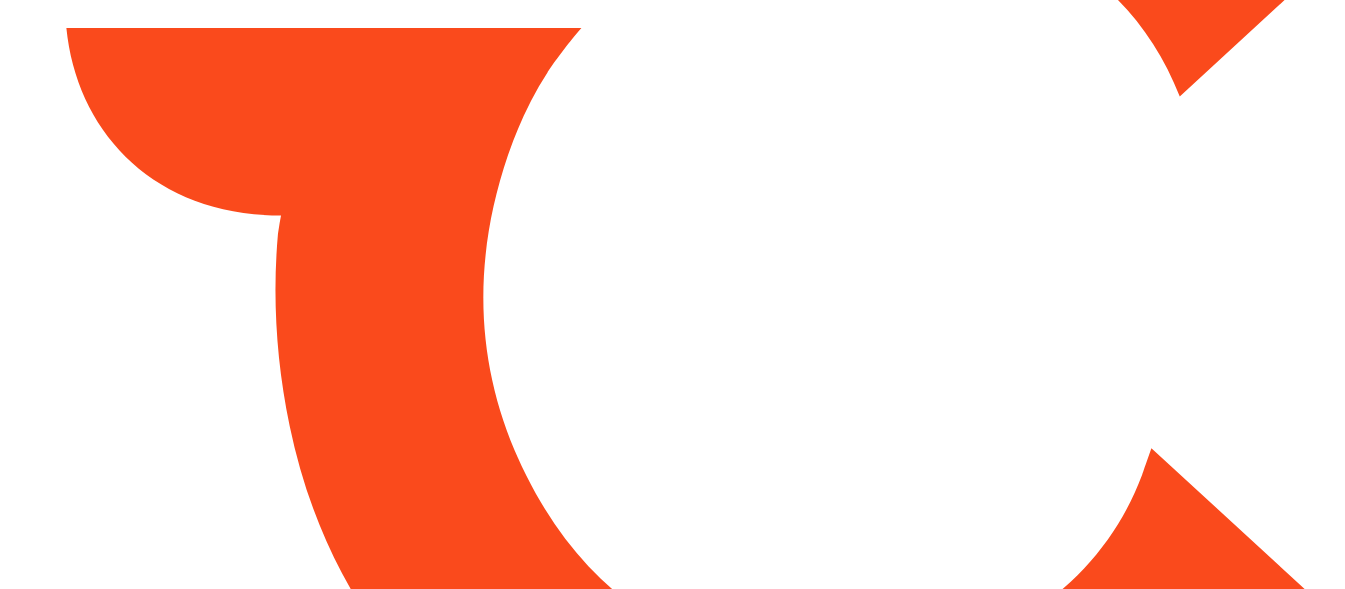 scroll, scrollTop: 0, scrollLeft: 0, axis: both 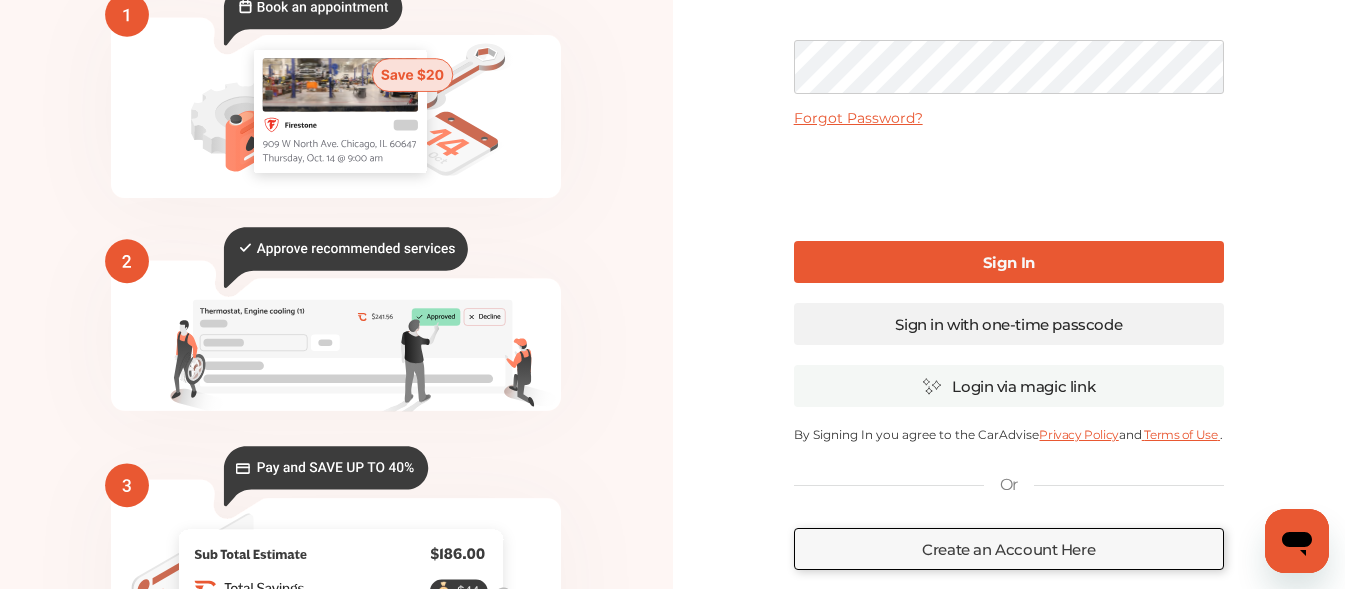 click on "Sign in with one-time passcode" at bounding box center (1009, 324) 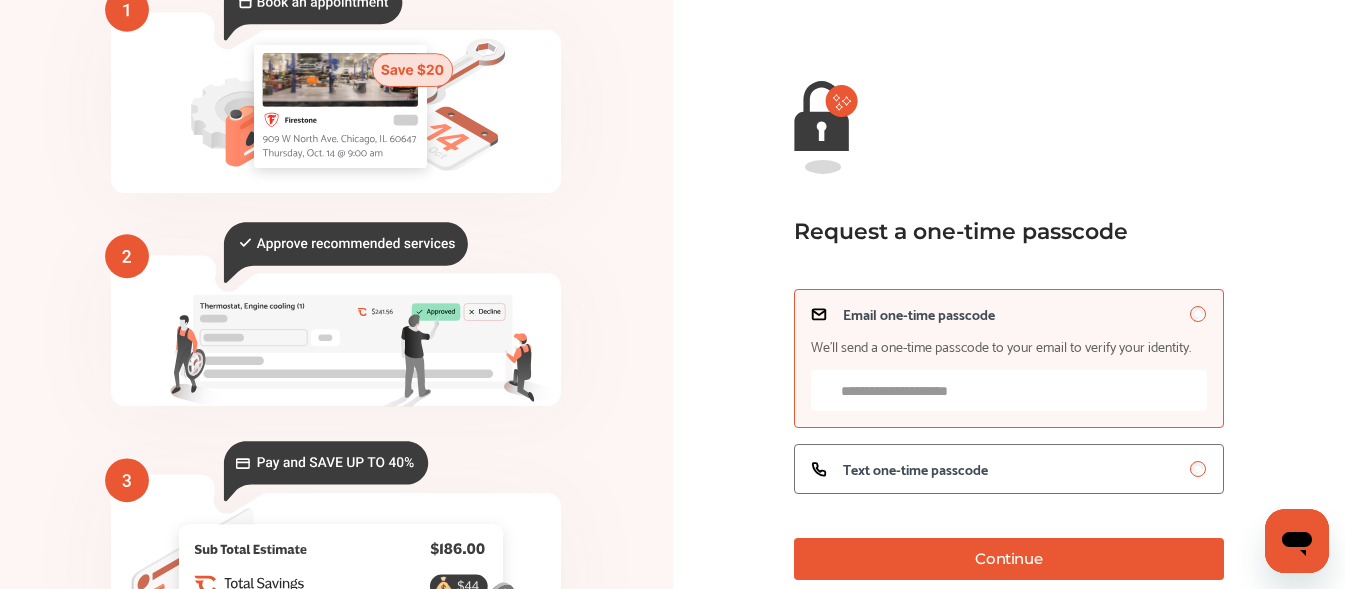 scroll, scrollTop: 200, scrollLeft: 0, axis: vertical 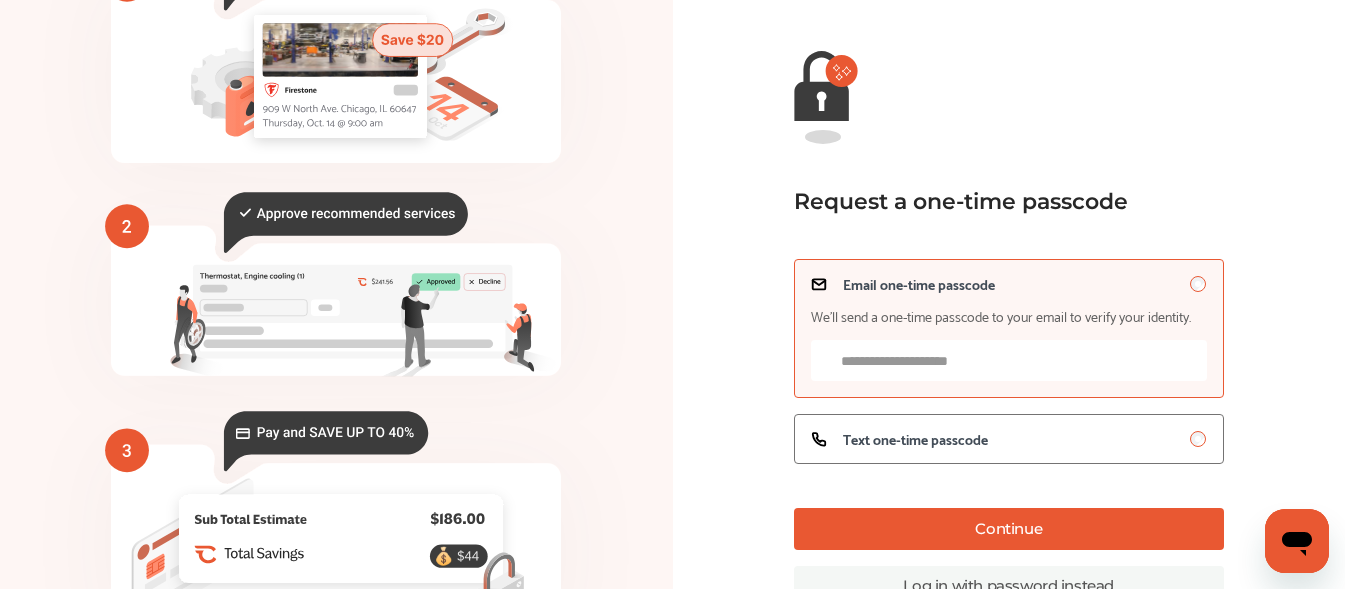 click on "Email one-time passcode We’ll send a one-time passcode to your email to verify your identity." at bounding box center [1009, 360] 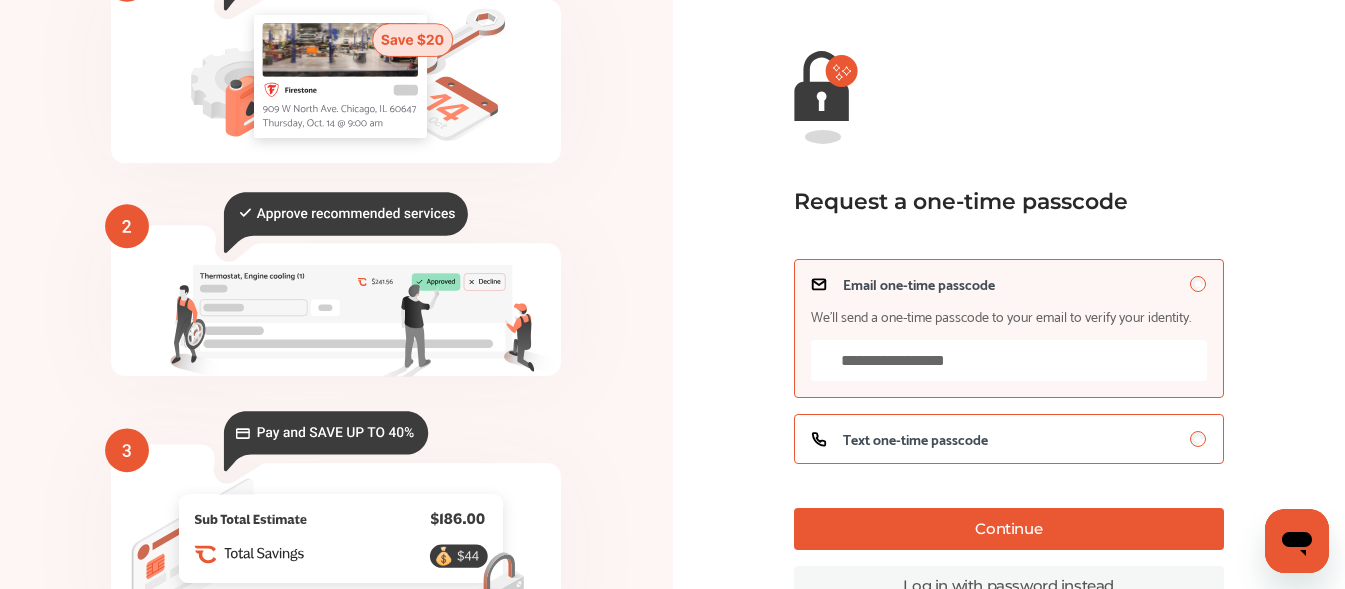 type on "**********" 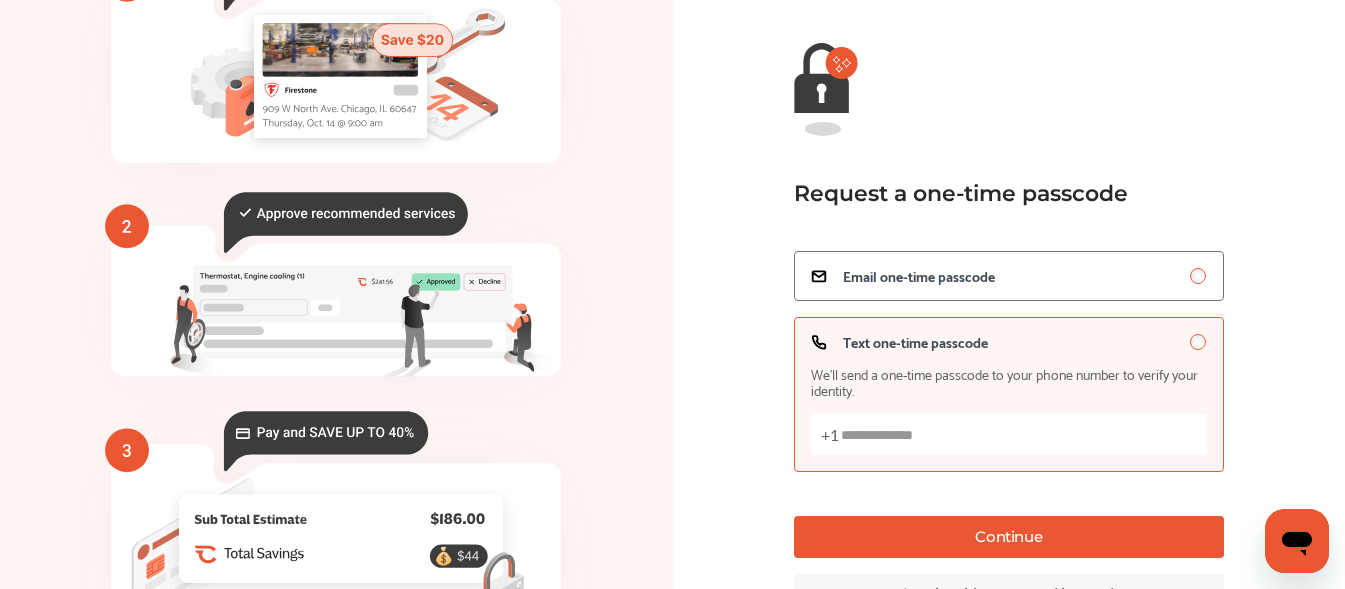 click on "Text one-time passcode We’ll send a one-time passcode to your phone number to verify your identity. +1" at bounding box center (1009, 434) 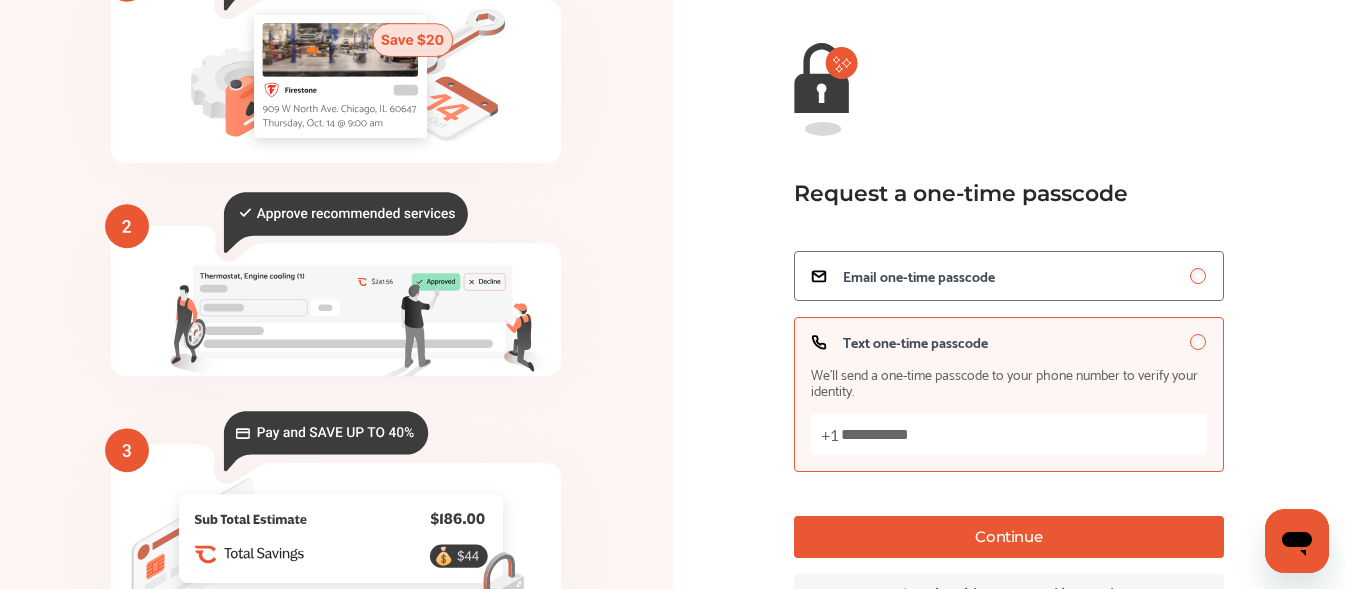 click on "Continue" at bounding box center (1009, 537) 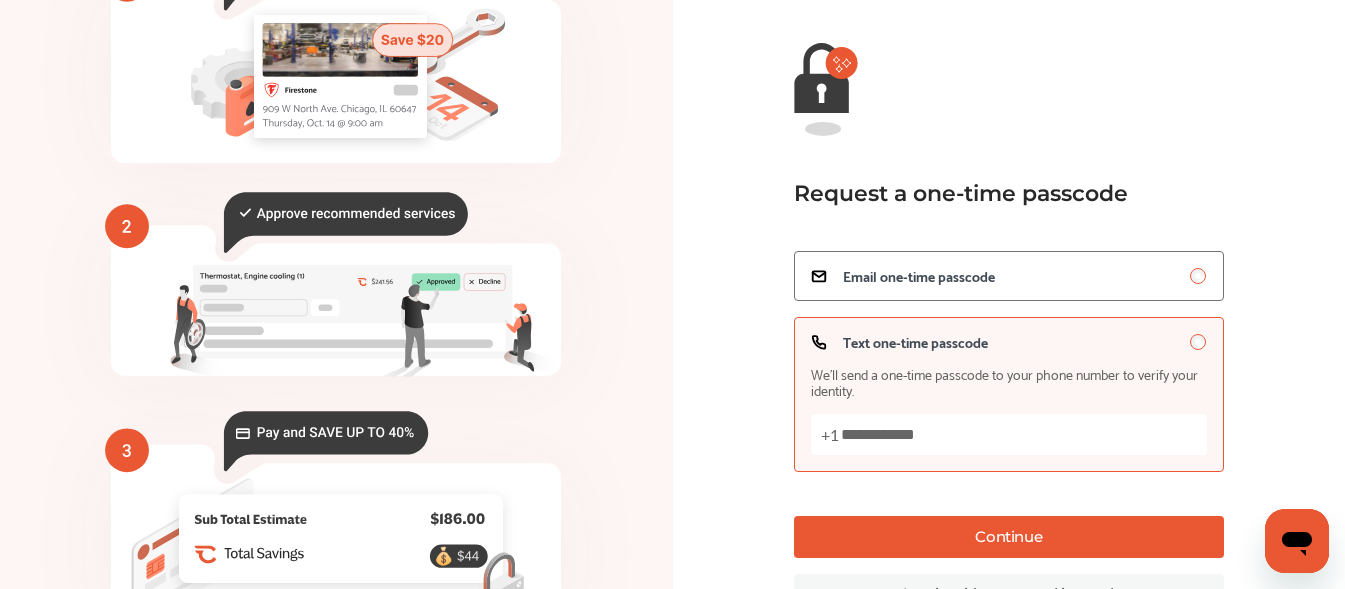 type on "**********" 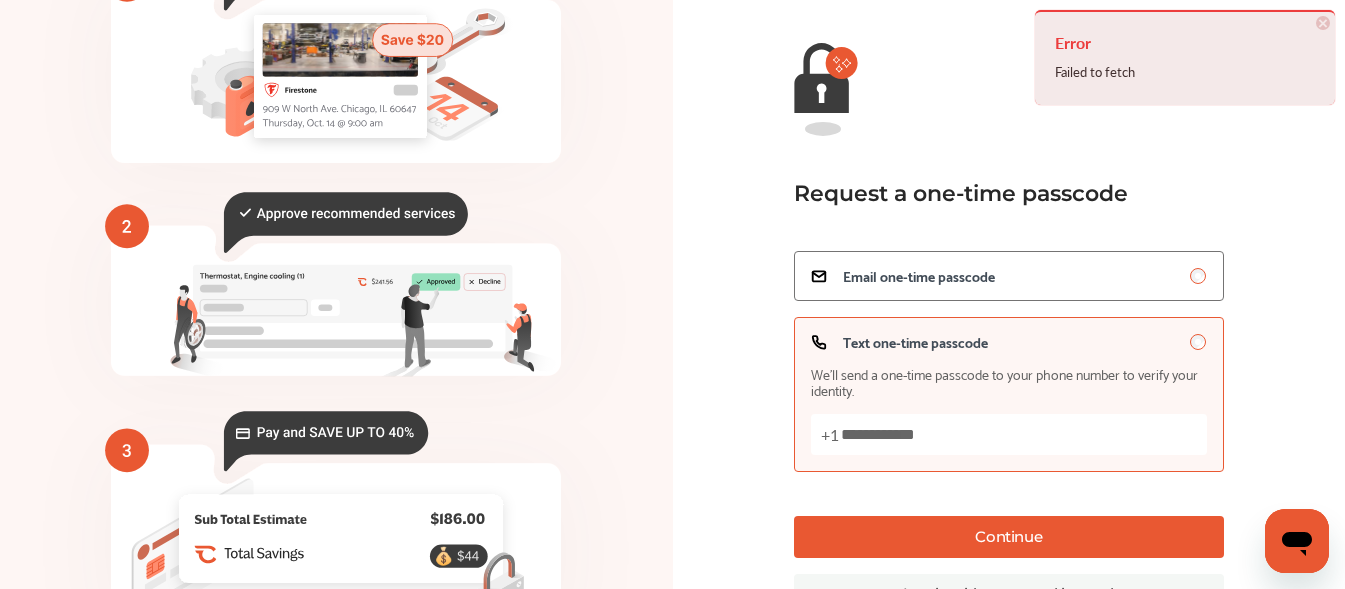 click on "**********" at bounding box center (1009, 434) 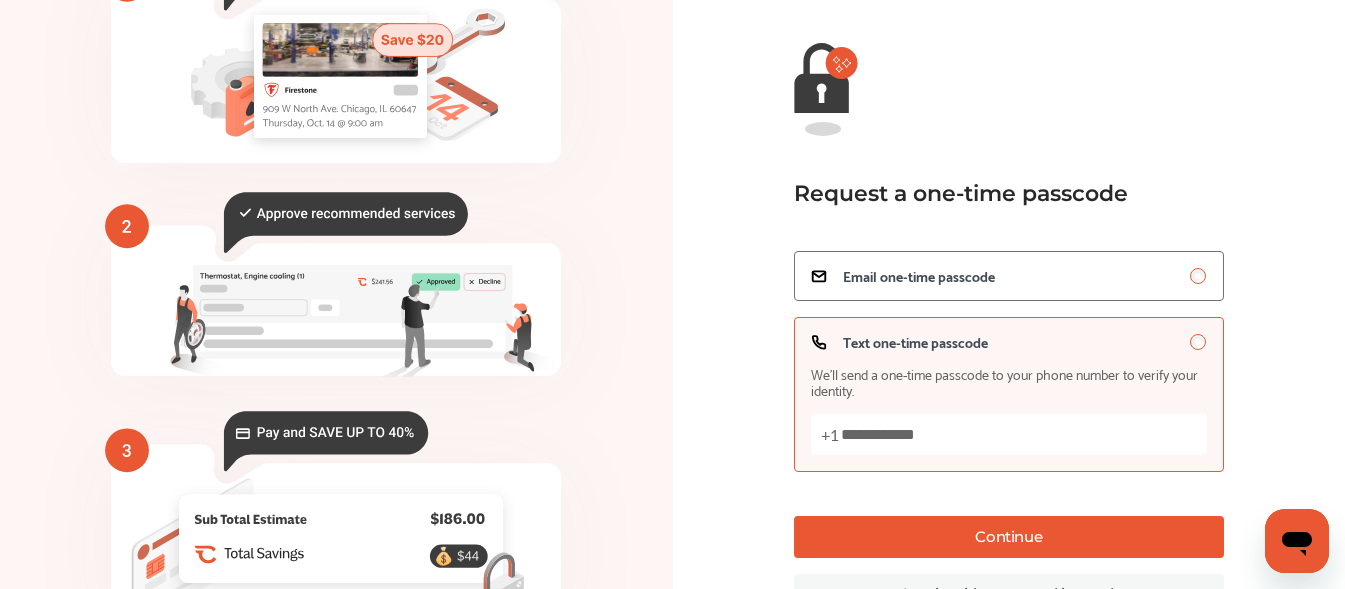 click on "Continue" at bounding box center [1009, 537] 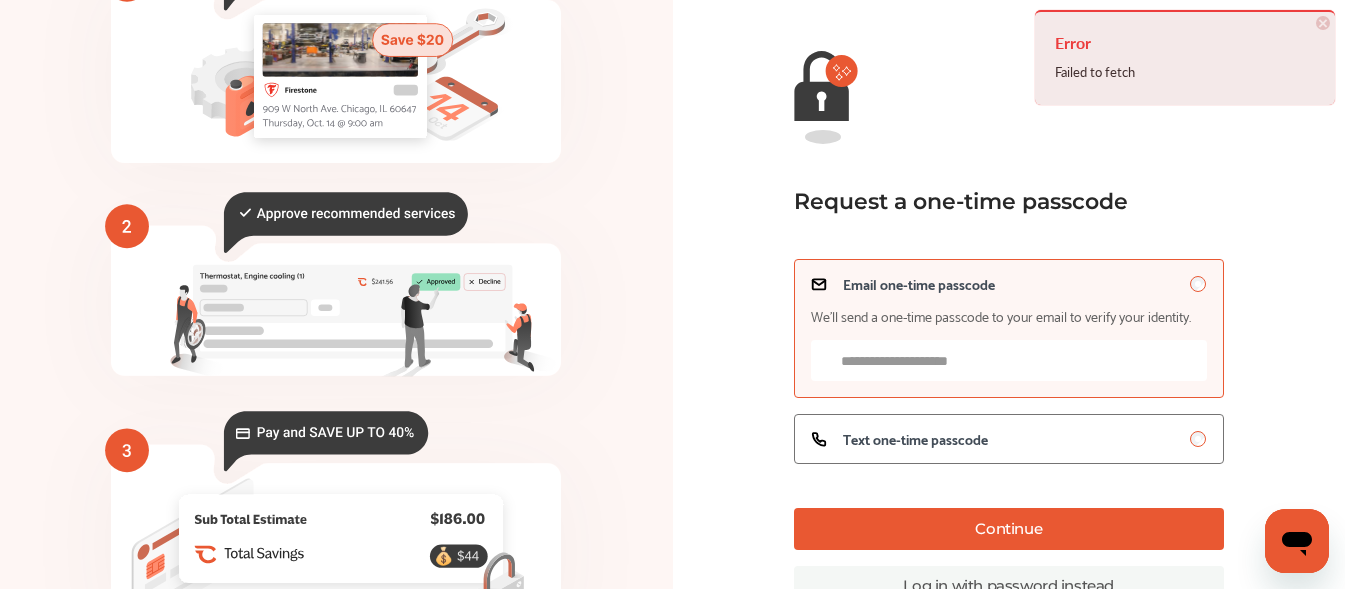click on "Email one-time passcode We’ll send a one-time passcode to your email to verify your identity." at bounding box center (1009, 360) 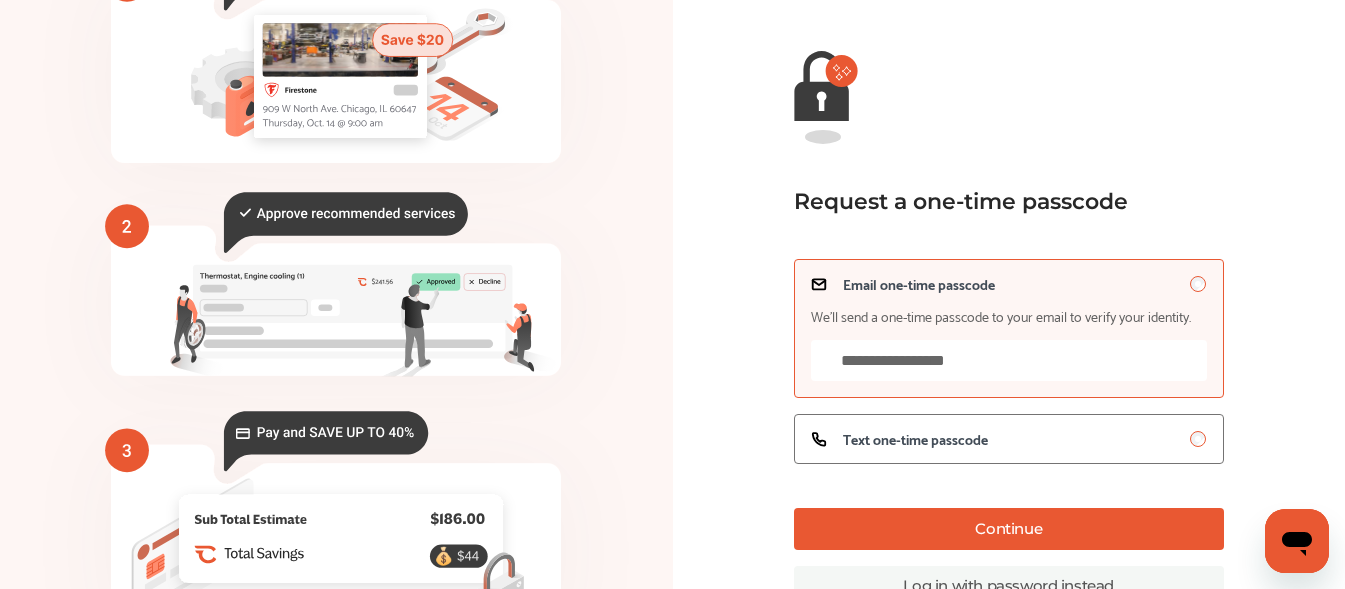 type on "**********" 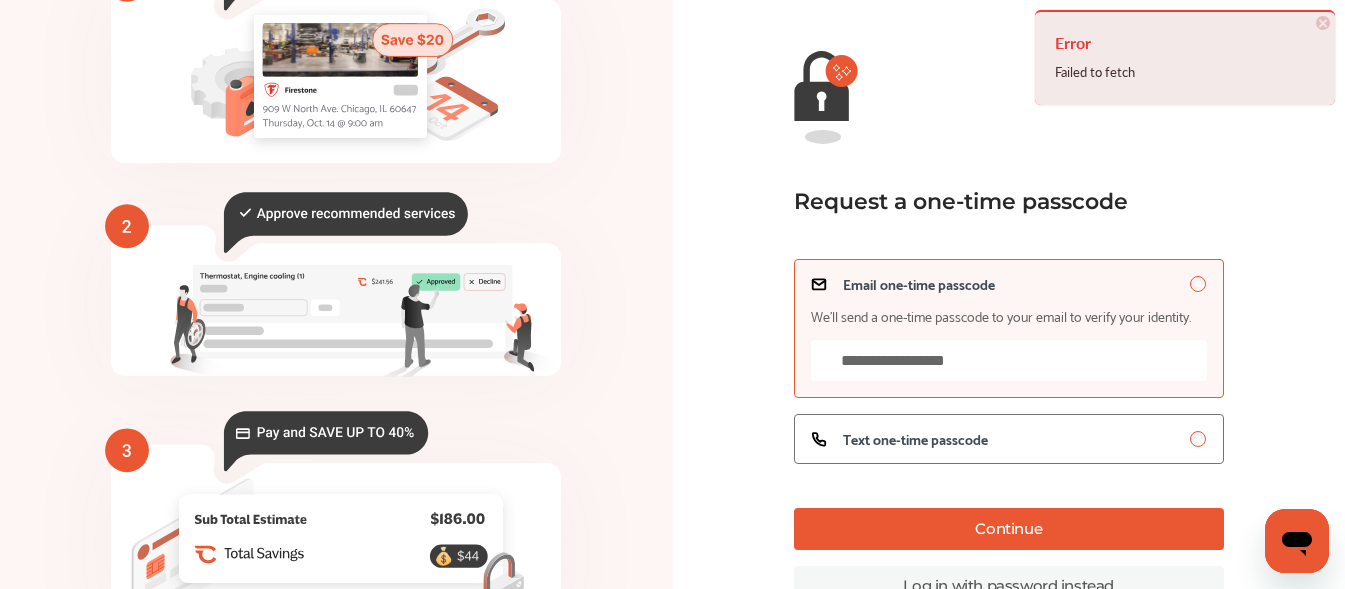 click on "**********" at bounding box center (1009, 252) 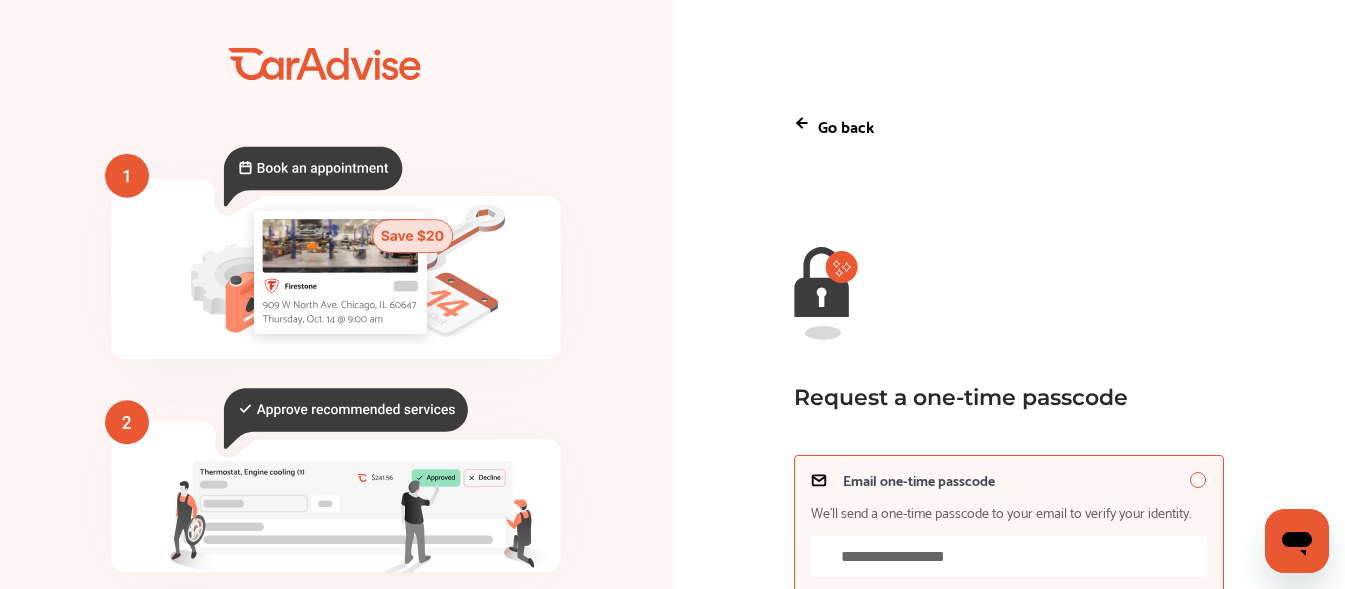 scroll, scrollTop: 0, scrollLeft: 0, axis: both 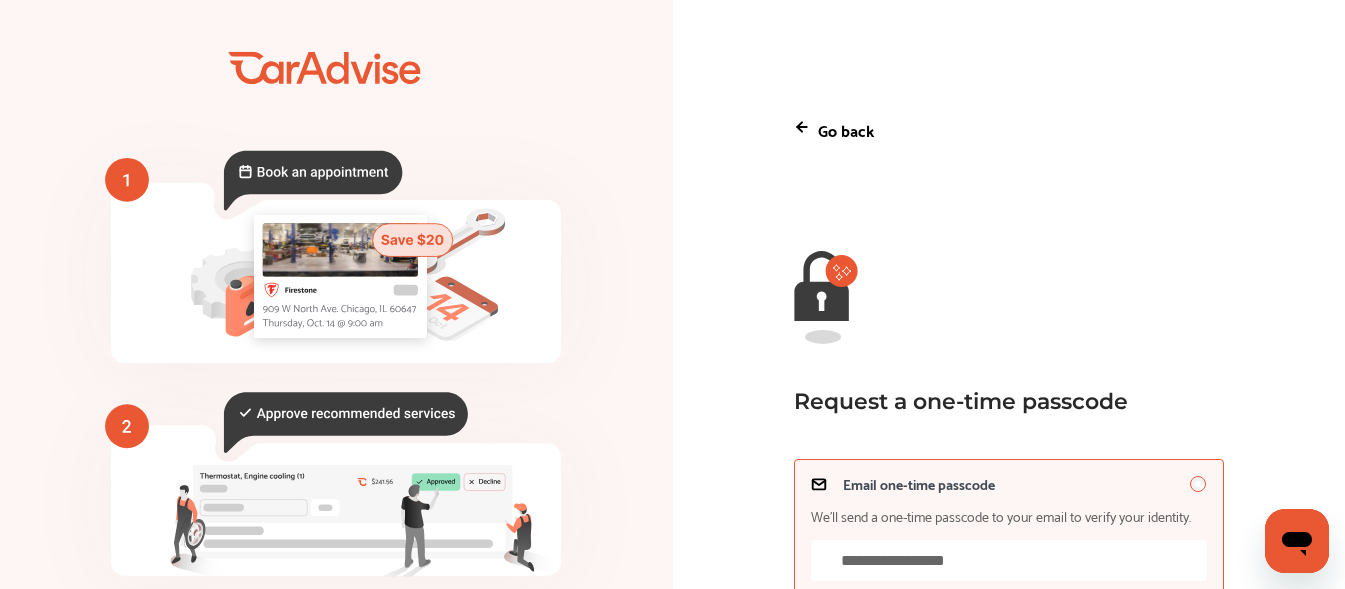 click 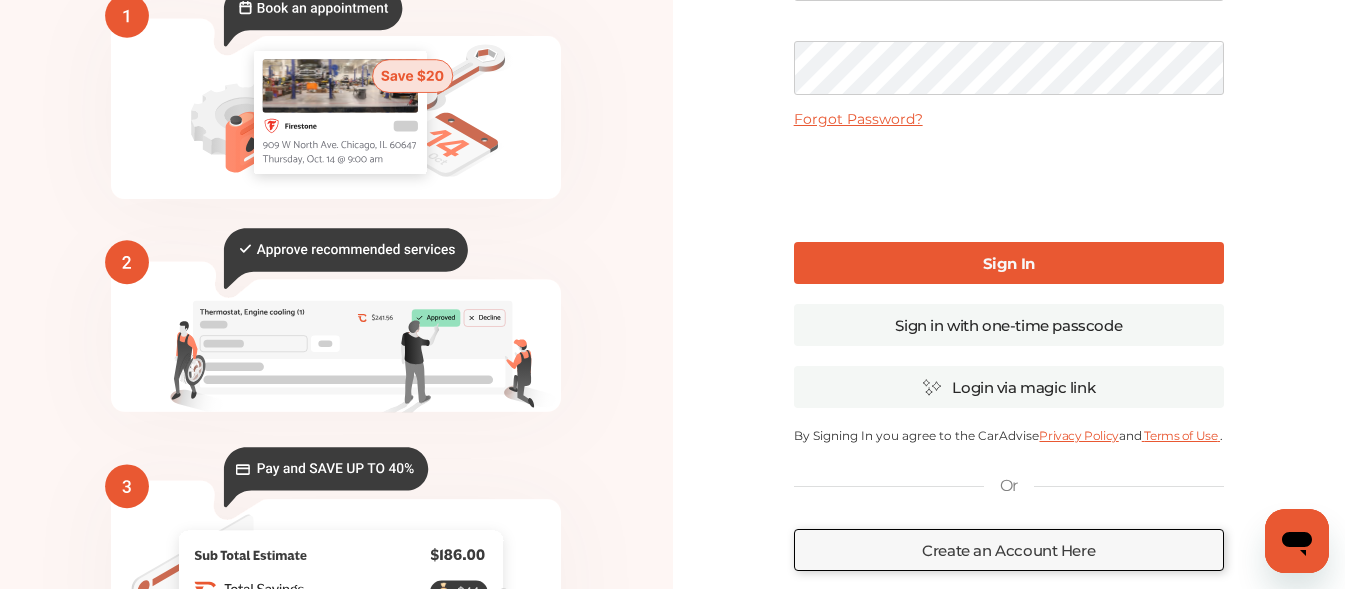 scroll, scrollTop: 200, scrollLeft: 0, axis: vertical 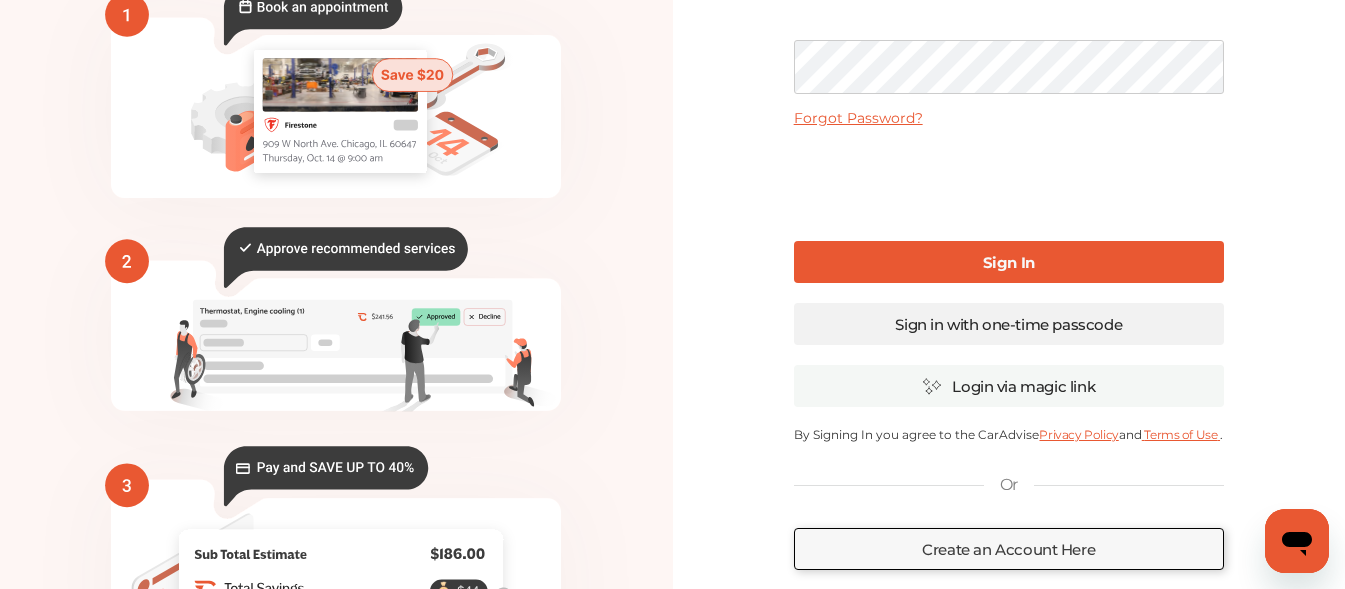 click on "Sign in with one-time passcode" at bounding box center (1009, 324) 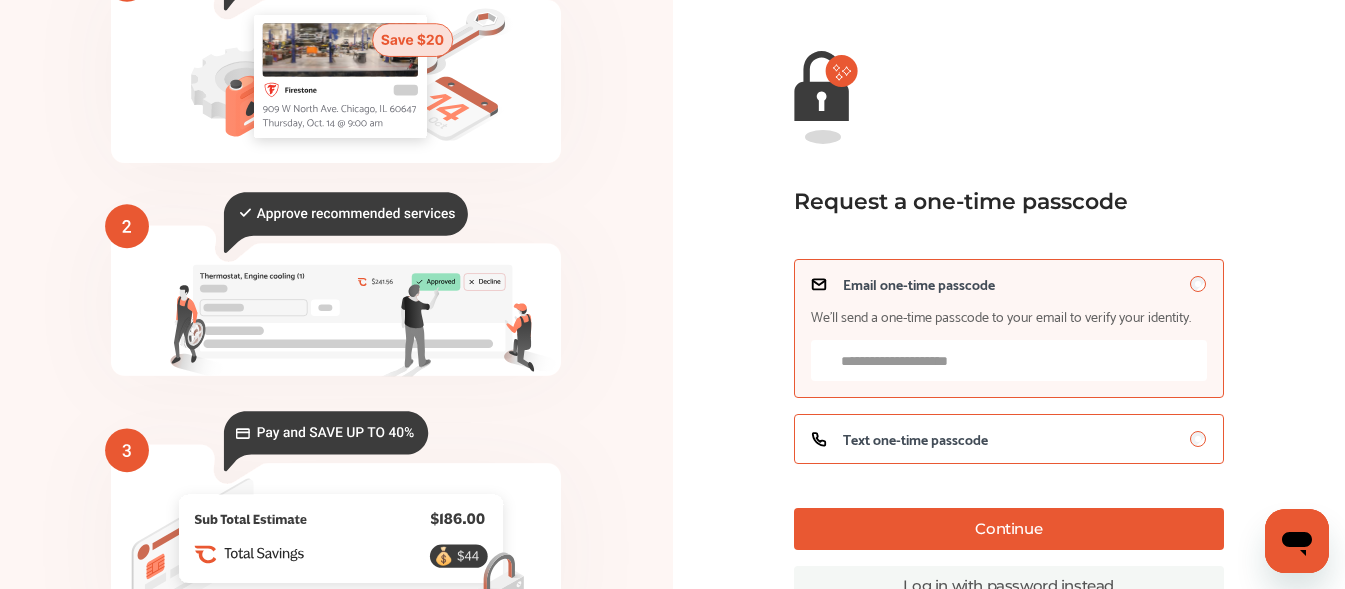 click on "Text one-time passcode" at bounding box center (1009, 439) 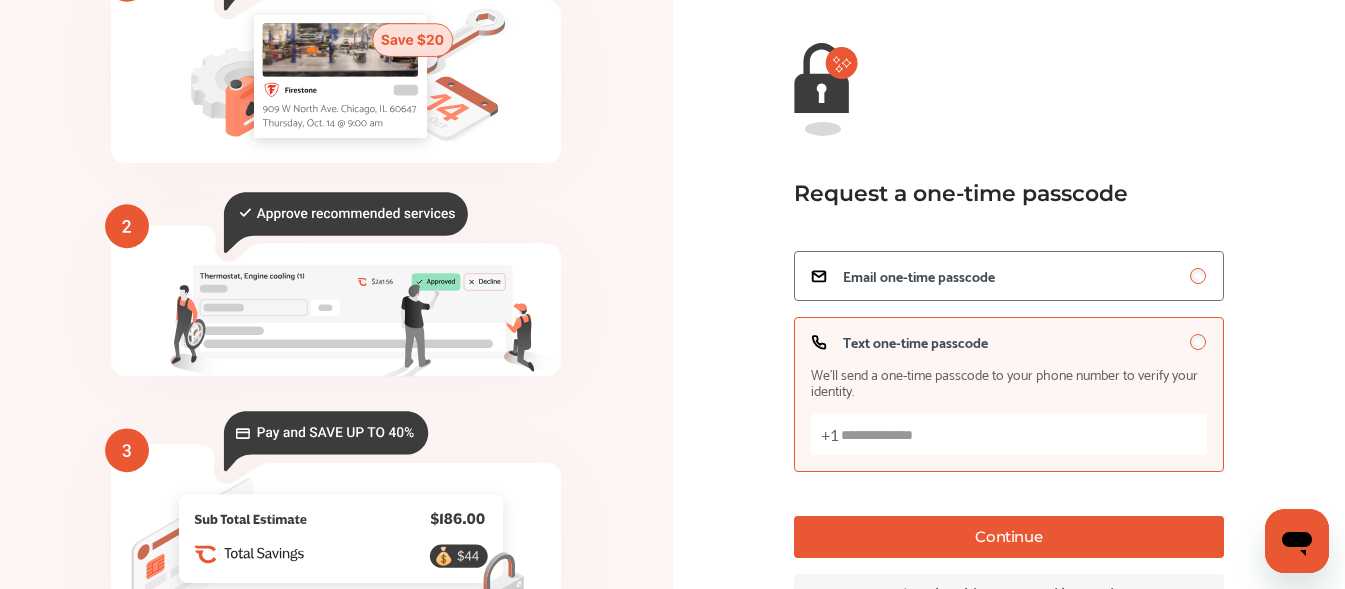 drag, startPoint x: 1069, startPoint y: 426, endPoint x: 1094, endPoint y: 446, distance: 32.01562 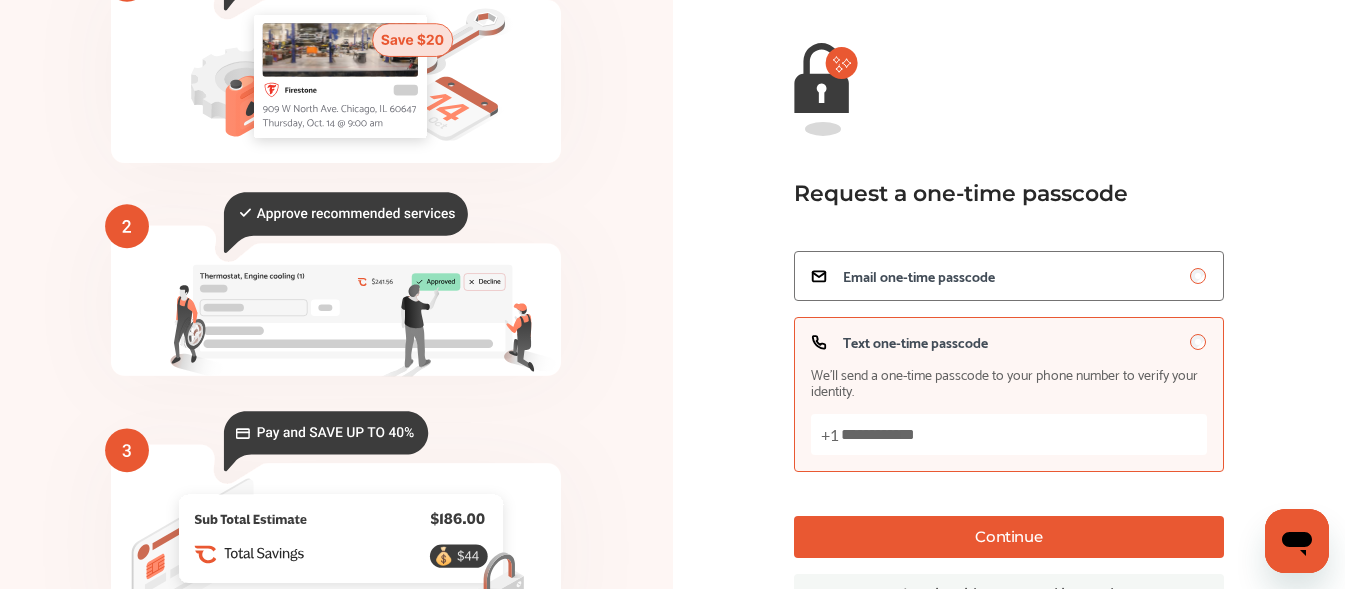 type on "**********" 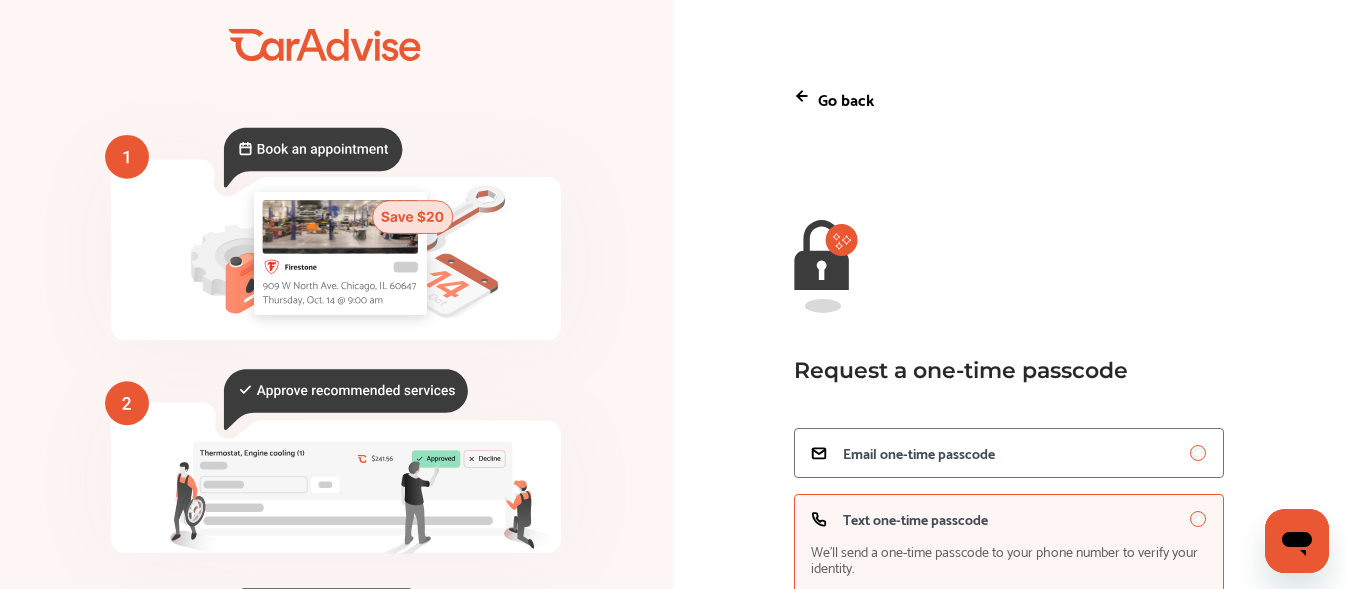 scroll, scrollTop: 15, scrollLeft: 0, axis: vertical 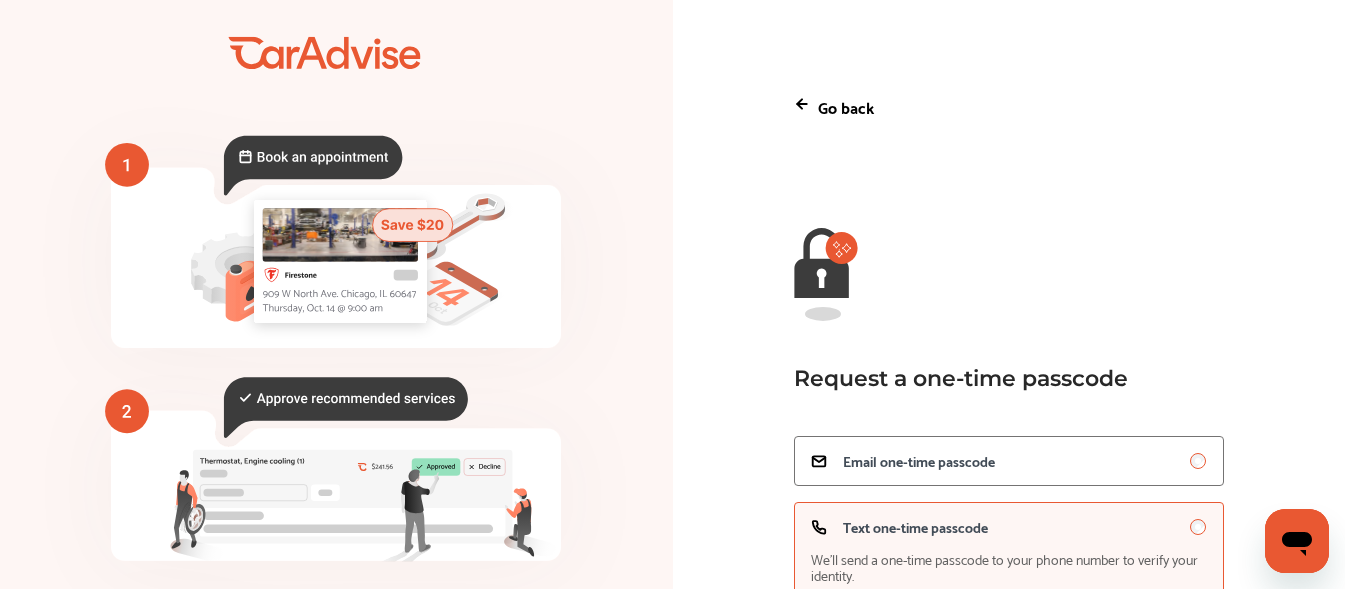 click on "Go back" at bounding box center [846, 106] 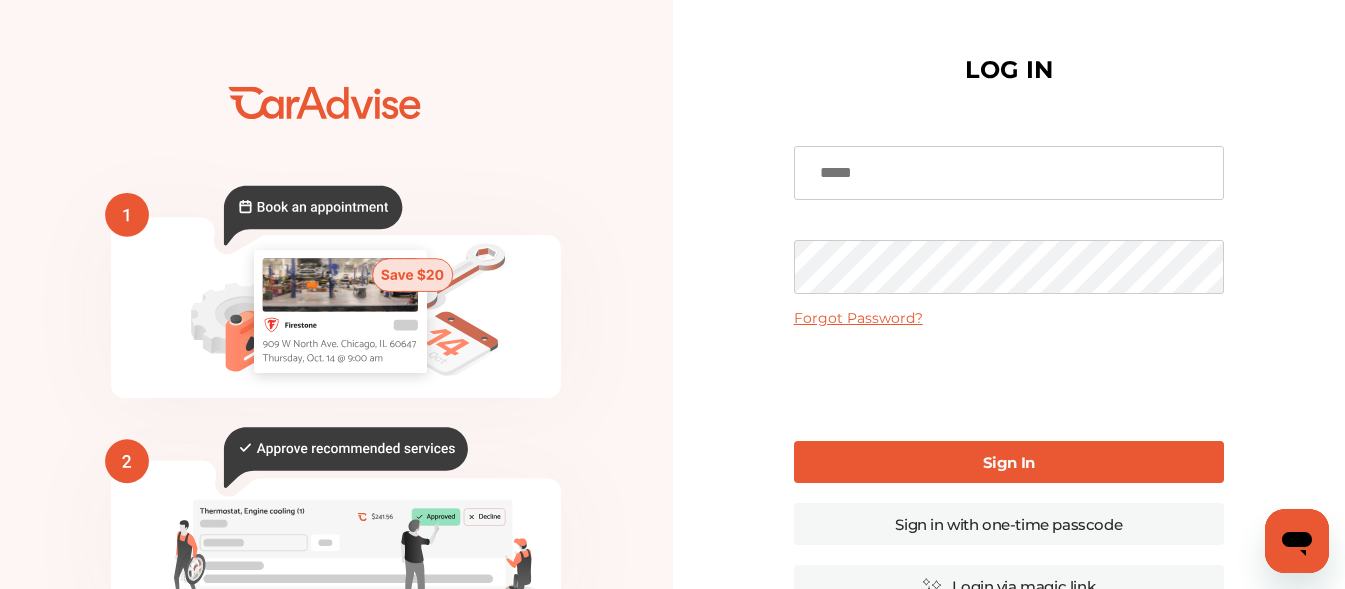 click at bounding box center (1009, 173) 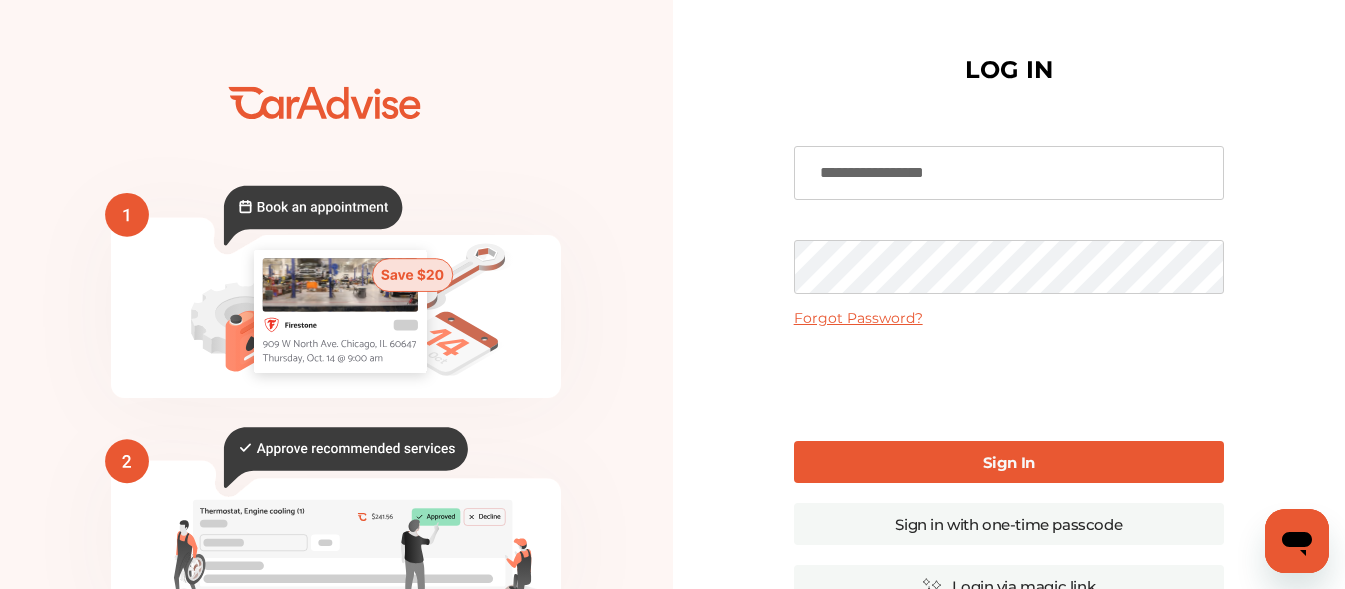 click on "Sign In" at bounding box center (1009, 462) 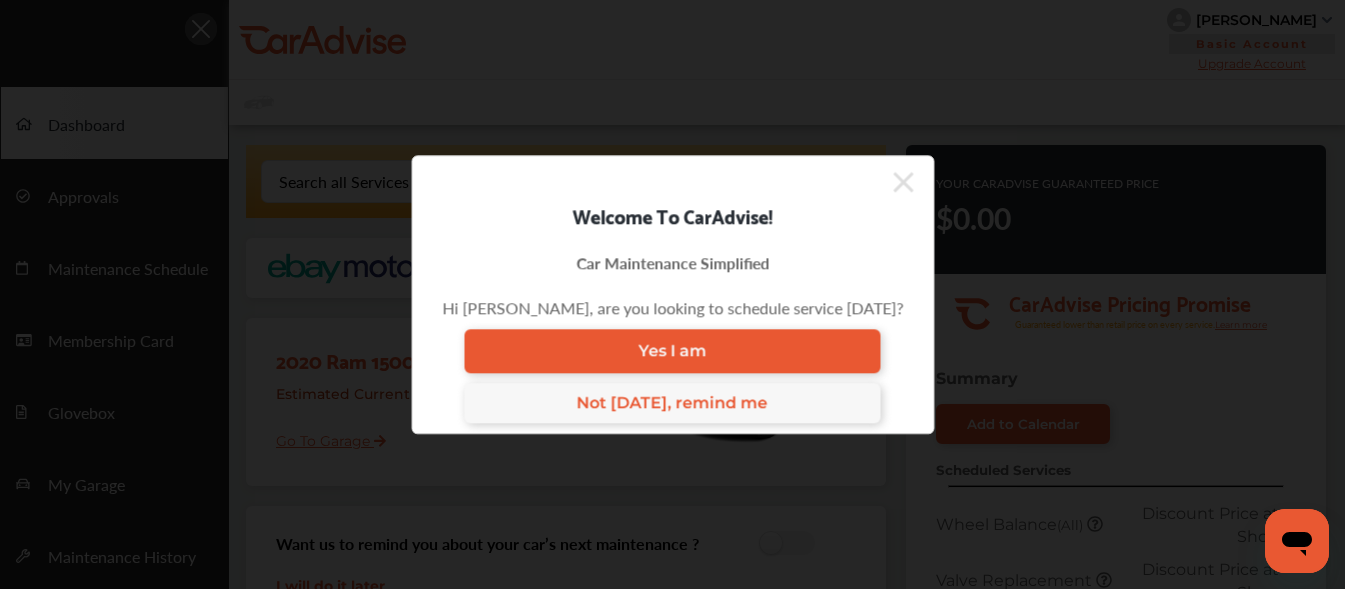 scroll, scrollTop: 0, scrollLeft: 0, axis: both 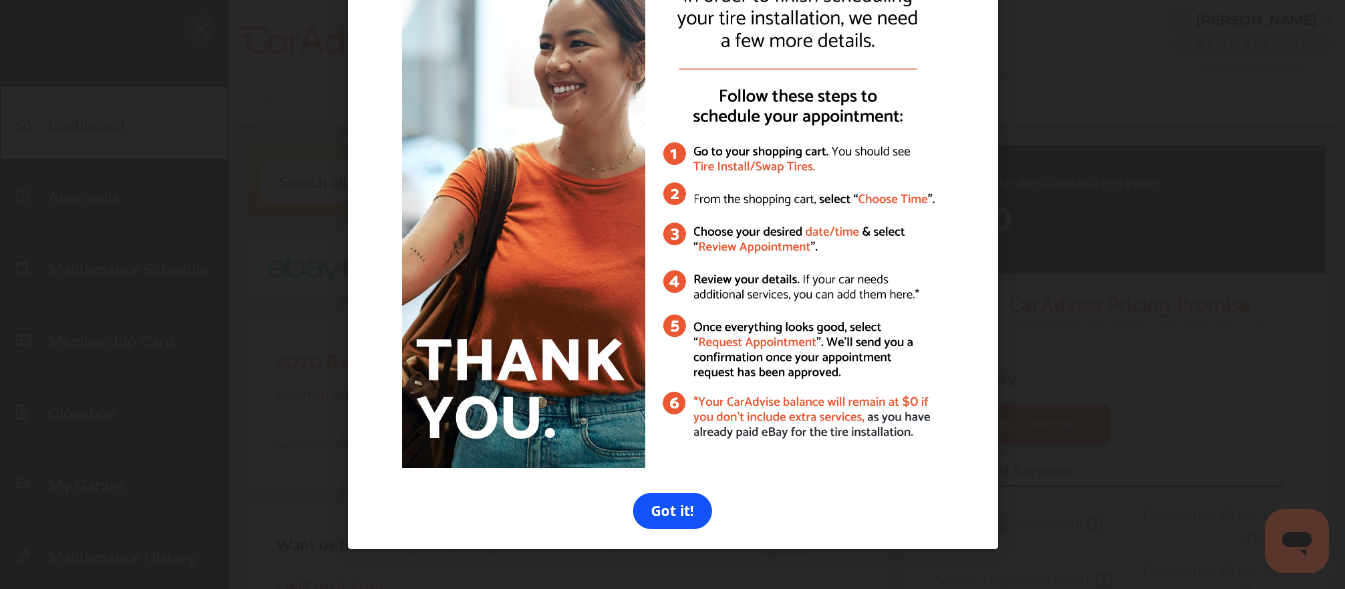 click on "Got it!" at bounding box center (672, 511) 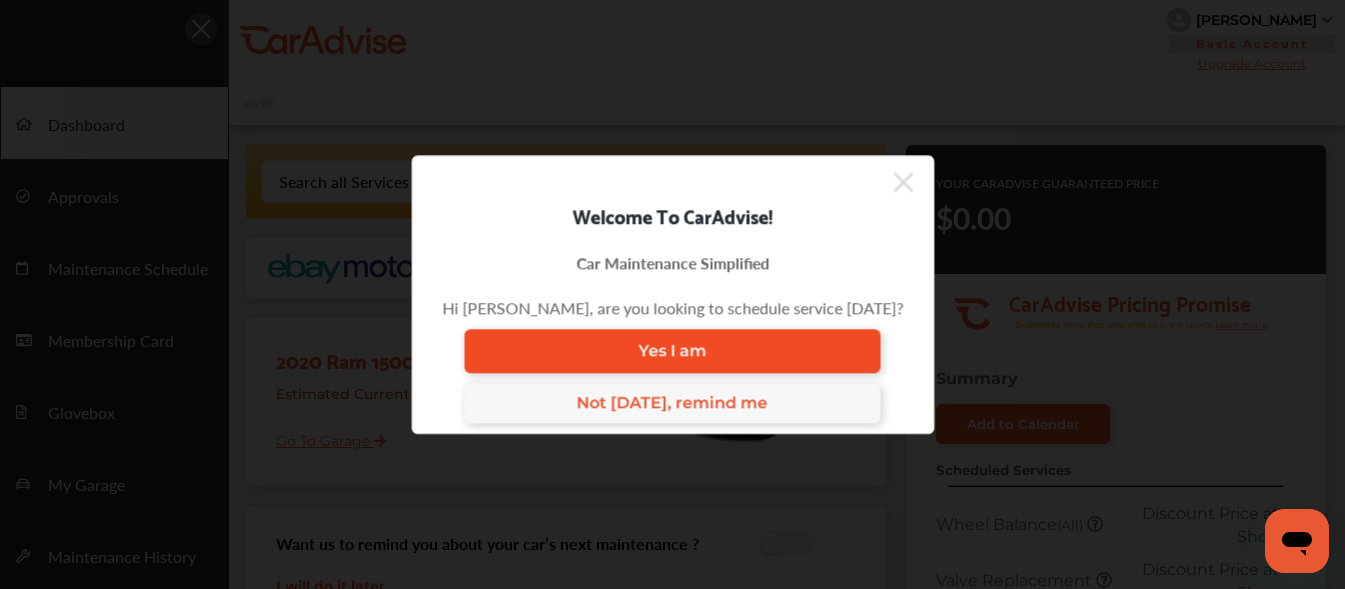 click on "Yes I am" at bounding box center (672, 351) 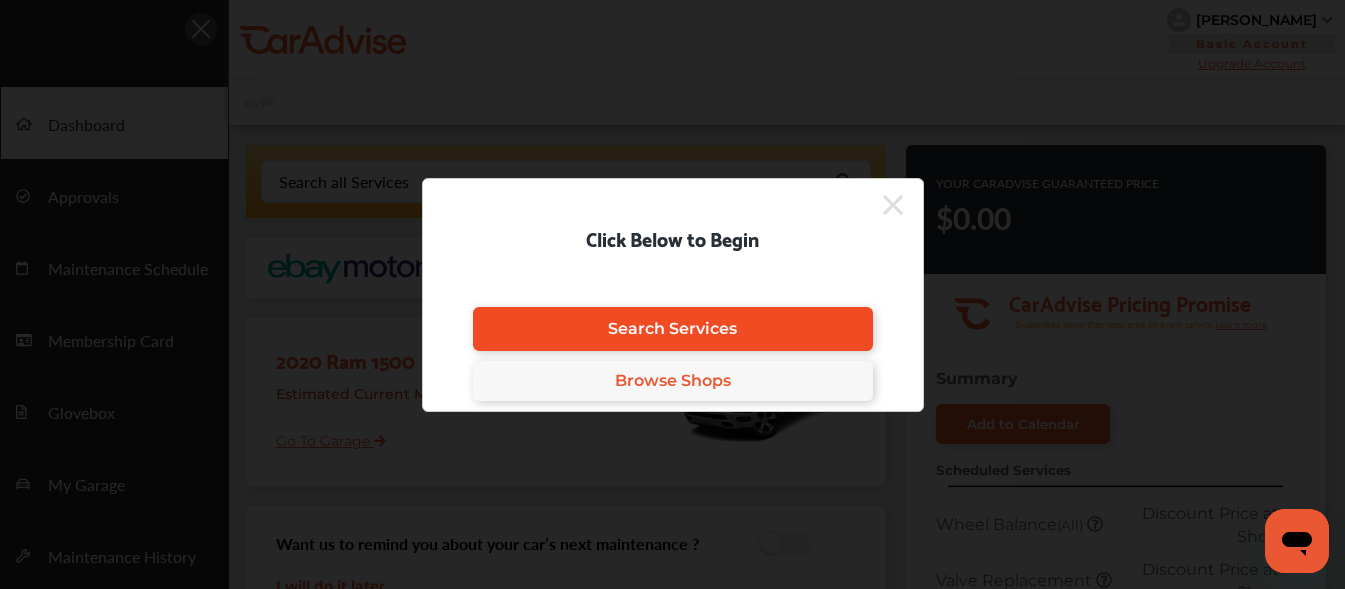 click on "Search Services" at bounding box center [672, 328] 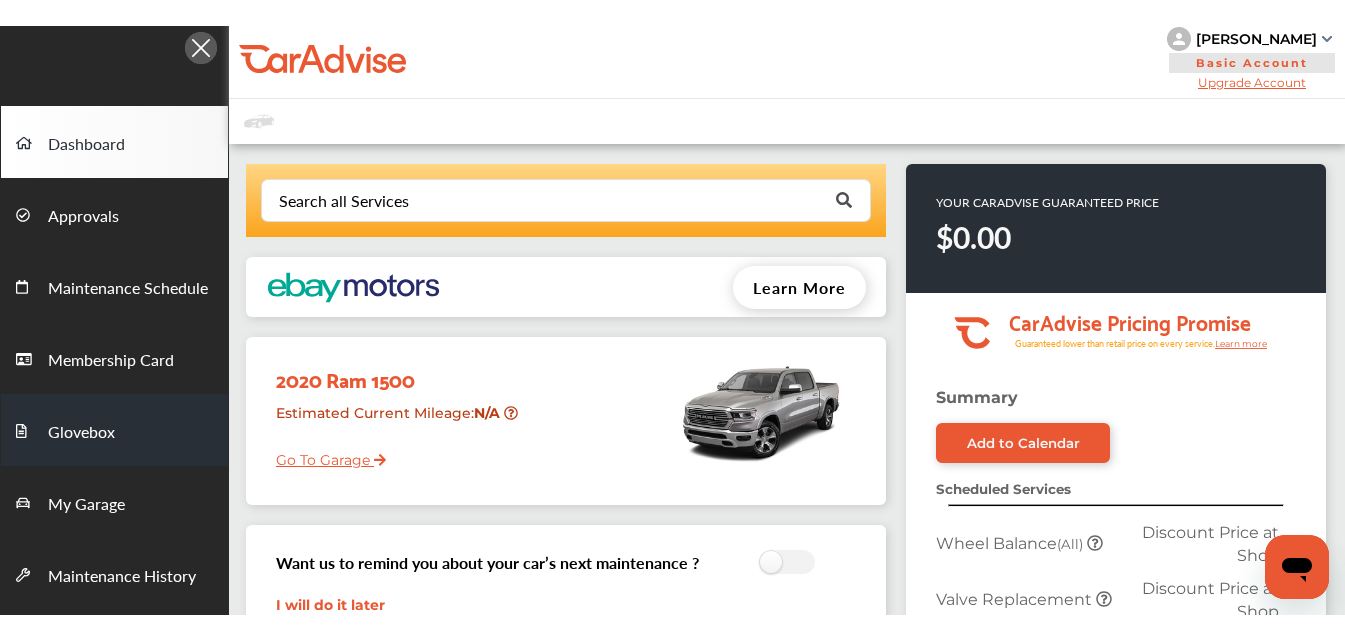 scroll, scrollTop: 0, scrollLeft: 0, axis: both 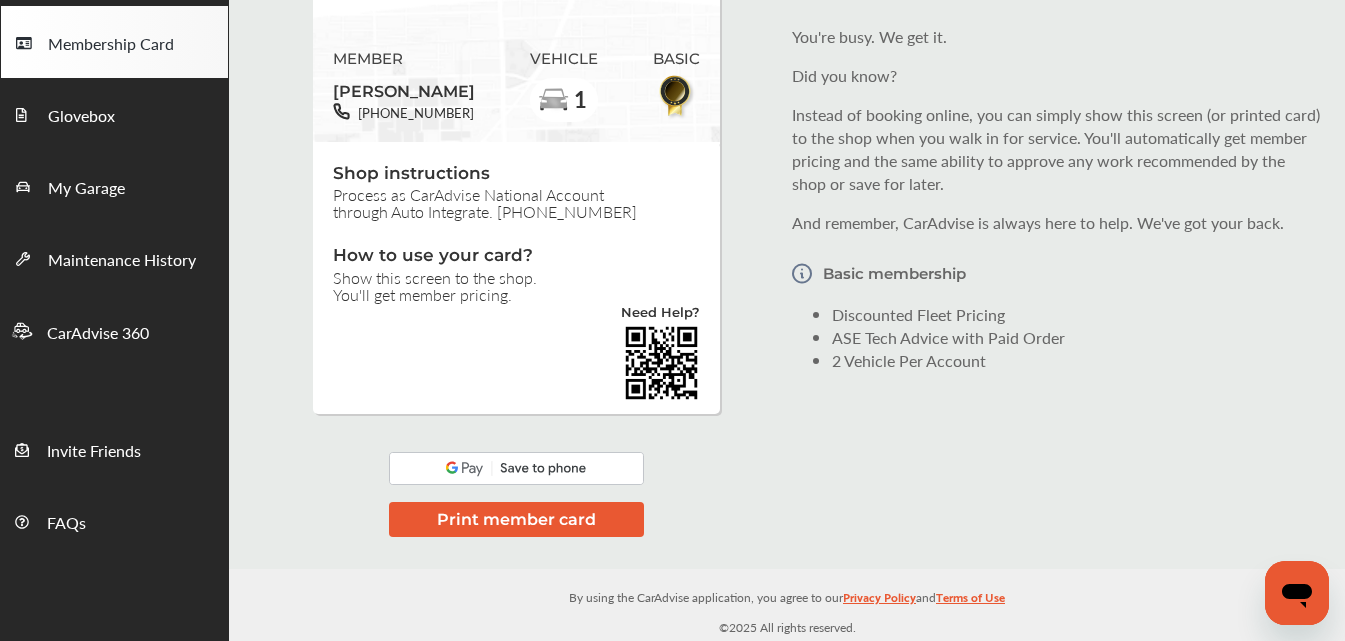 click on "Print member card" at bounding box center (516, 519) 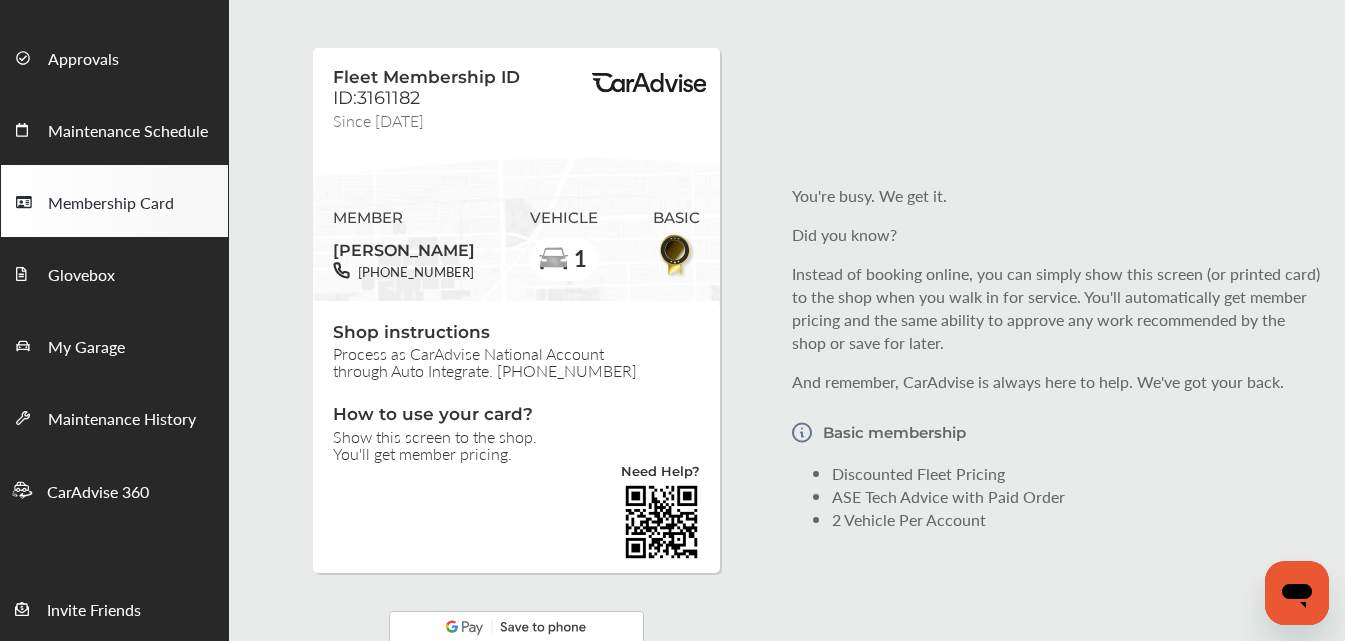 scroll, scrollTop: 0, scrollLeft: 0, axis: both 